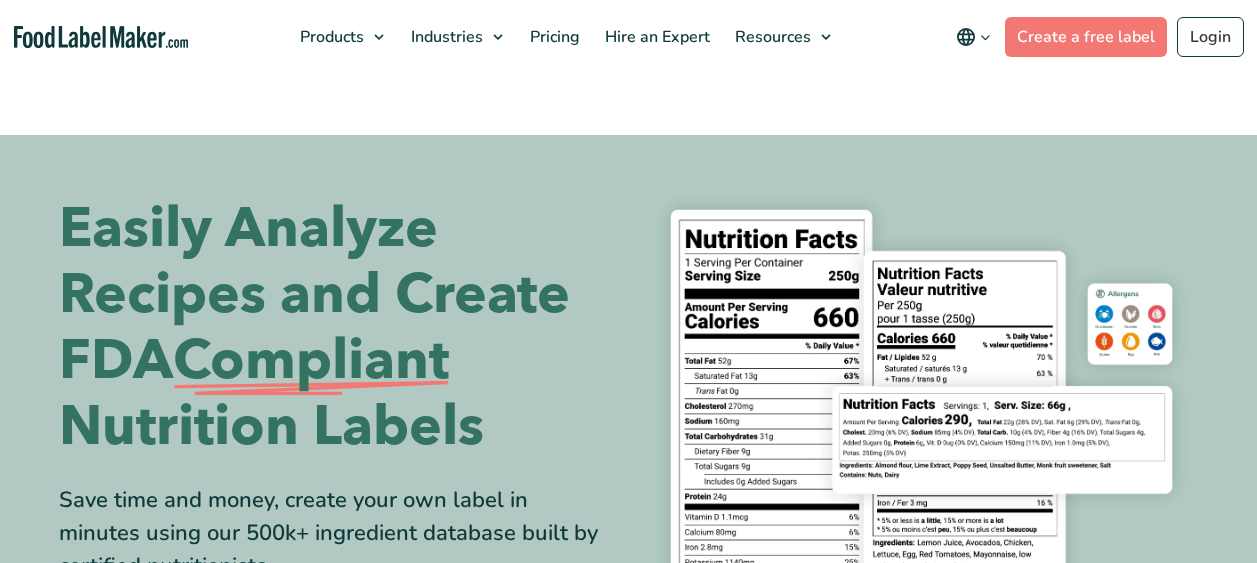 scroll, scrollTop: 0, scrollLeft: 0, axis: both 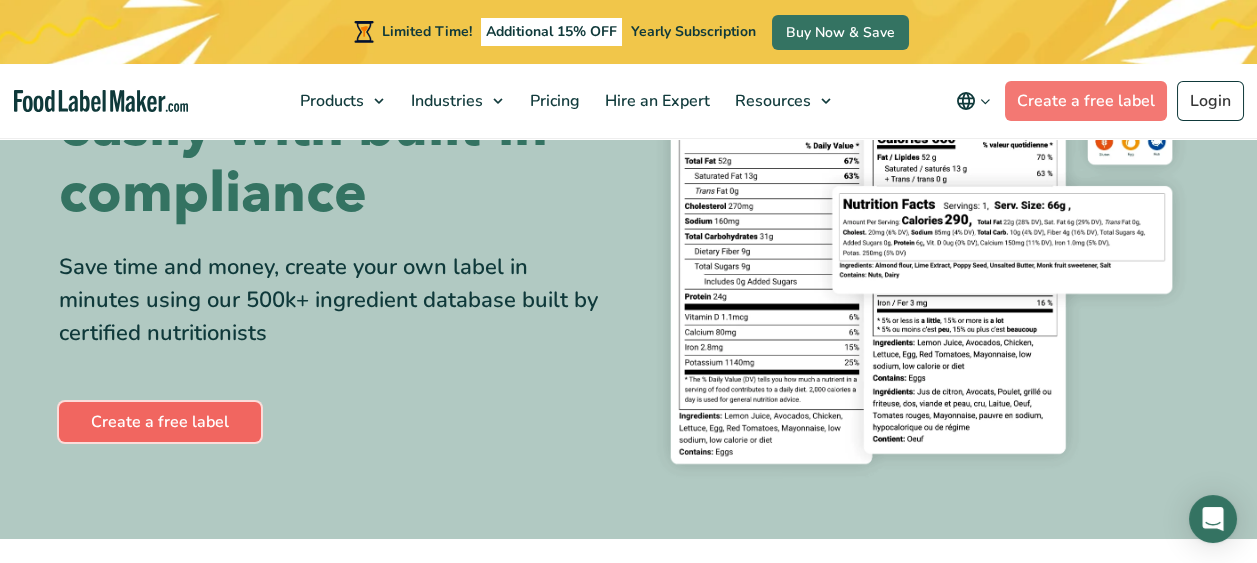 click on "Create a free label" at bounding box center (160, 422) 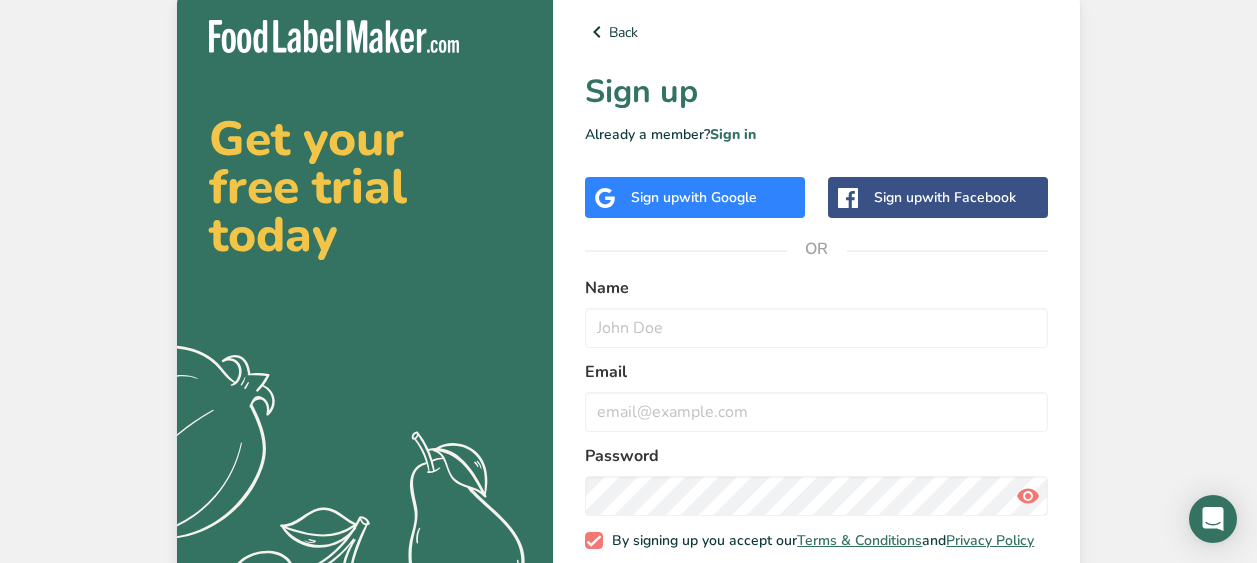 scroll, scrollTop: 0, scrollLeft: 0, axis: both 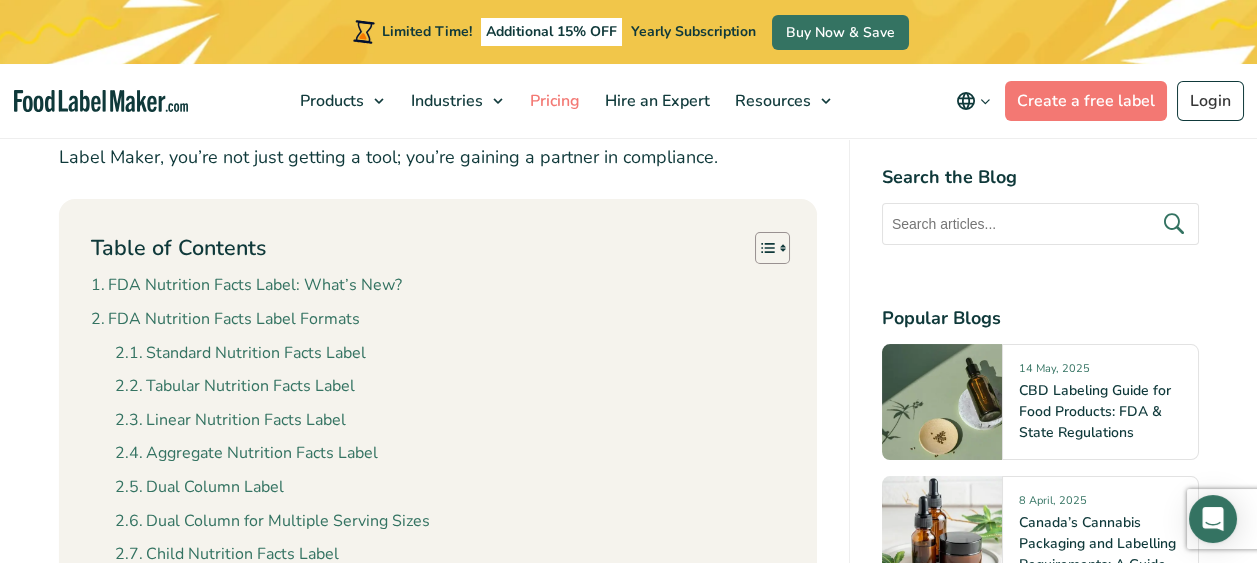 click on "Pricing" at bounding box center [553, 101] 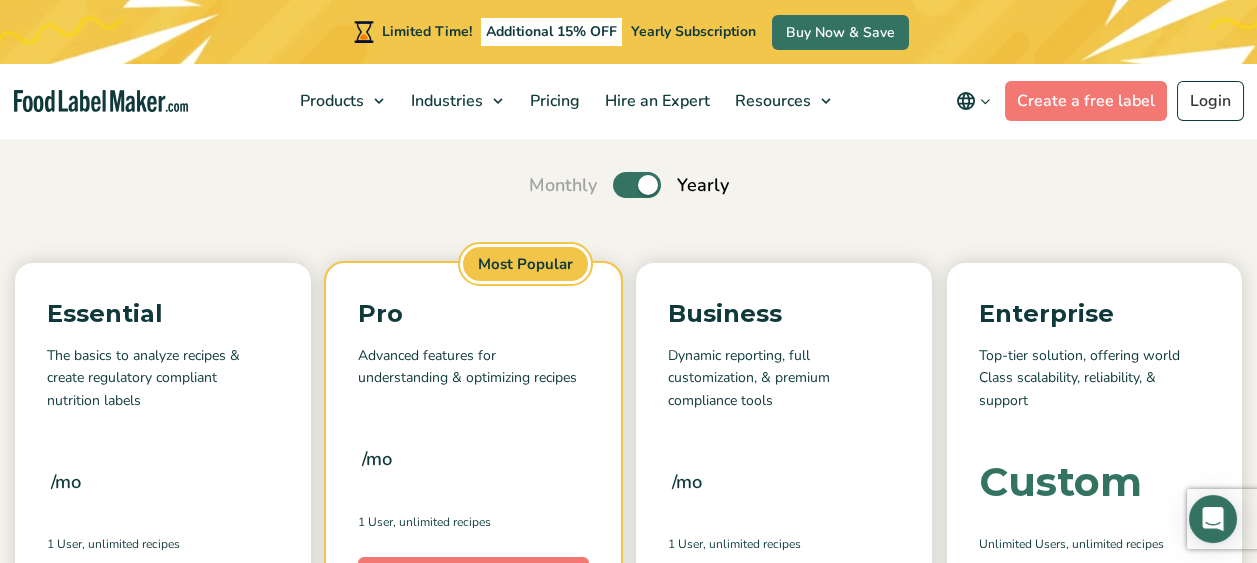 scroll, scrollTop: 200, scrollLeft: 0, axis: vertical 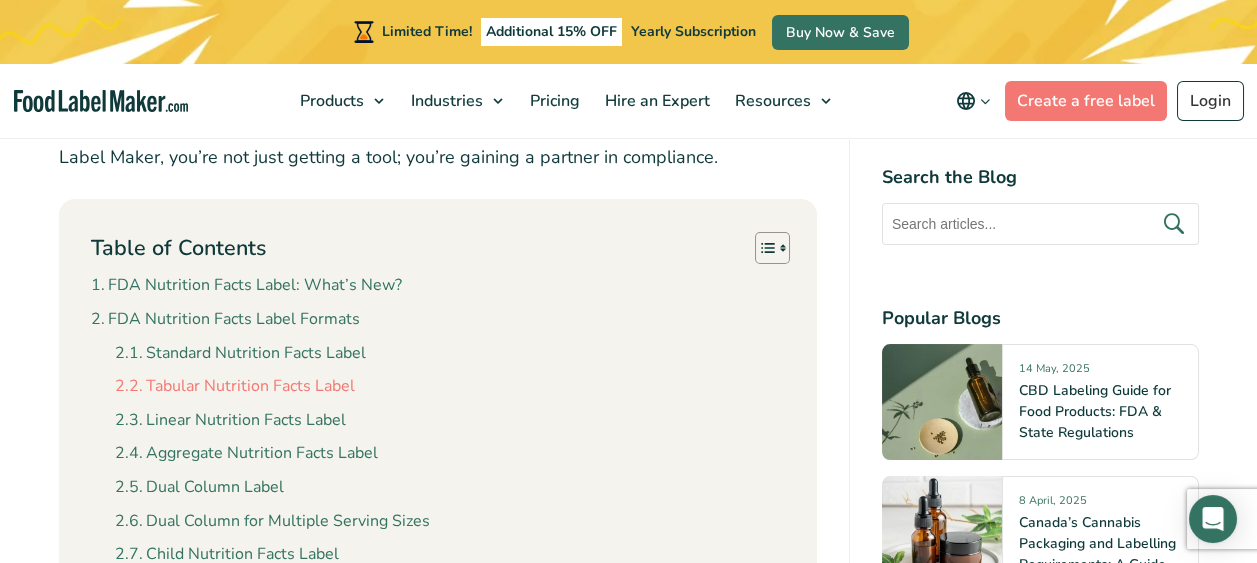 click on "Tabular Nutrition Facts Label" at bounding box center [235, 387] 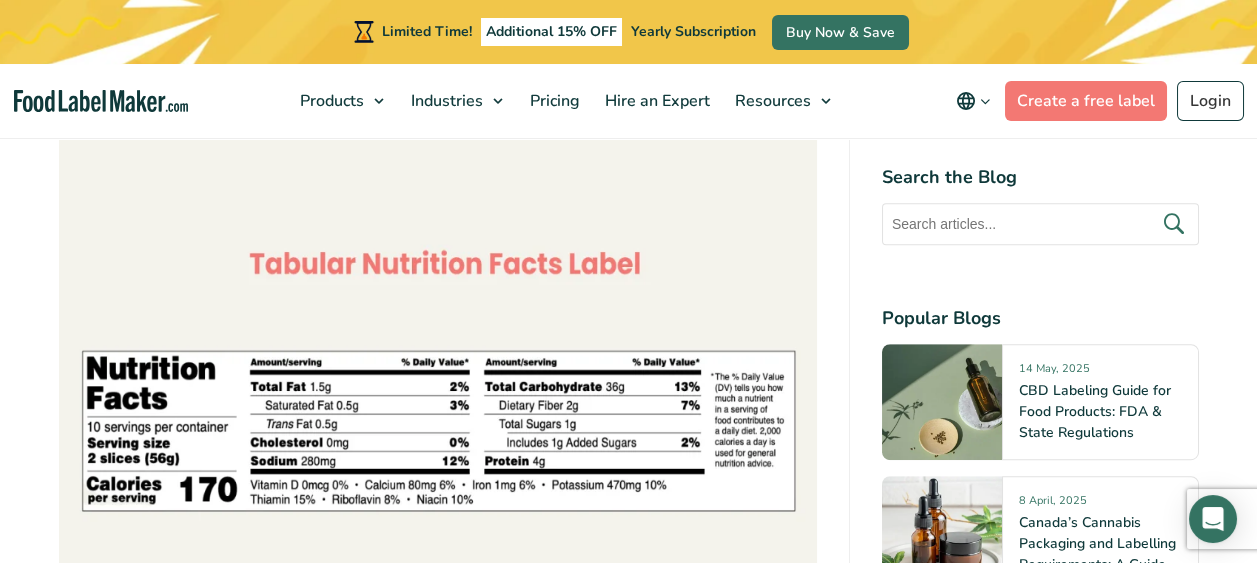 scroll, scrollTop: 4770, scrollLeft: 0, axis: vertical 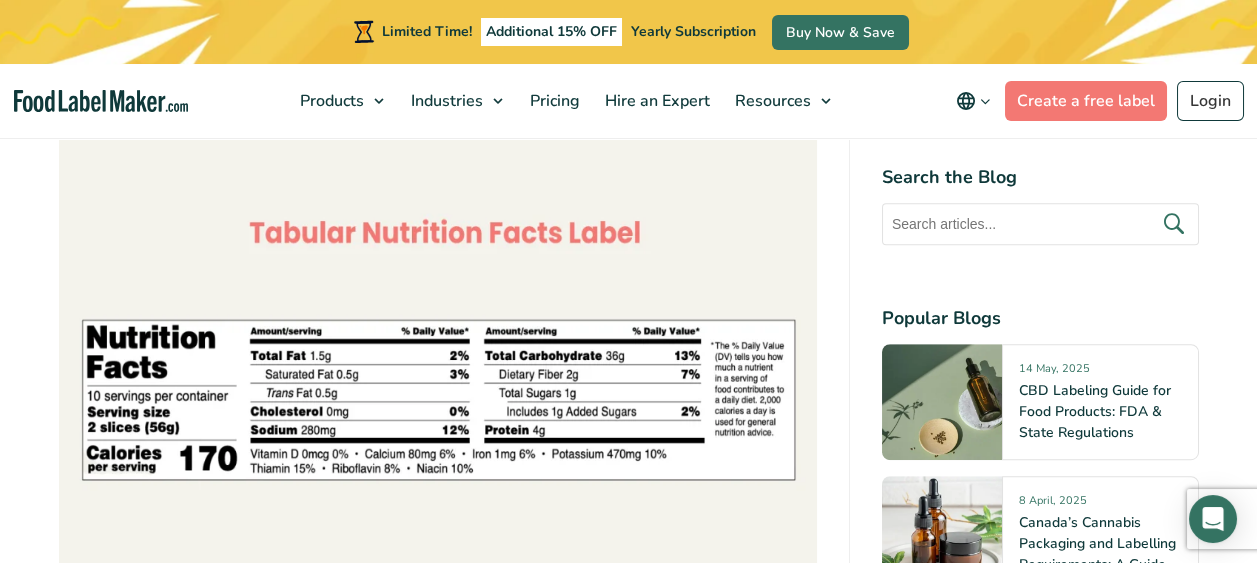 click at bounding box center (438, 398) 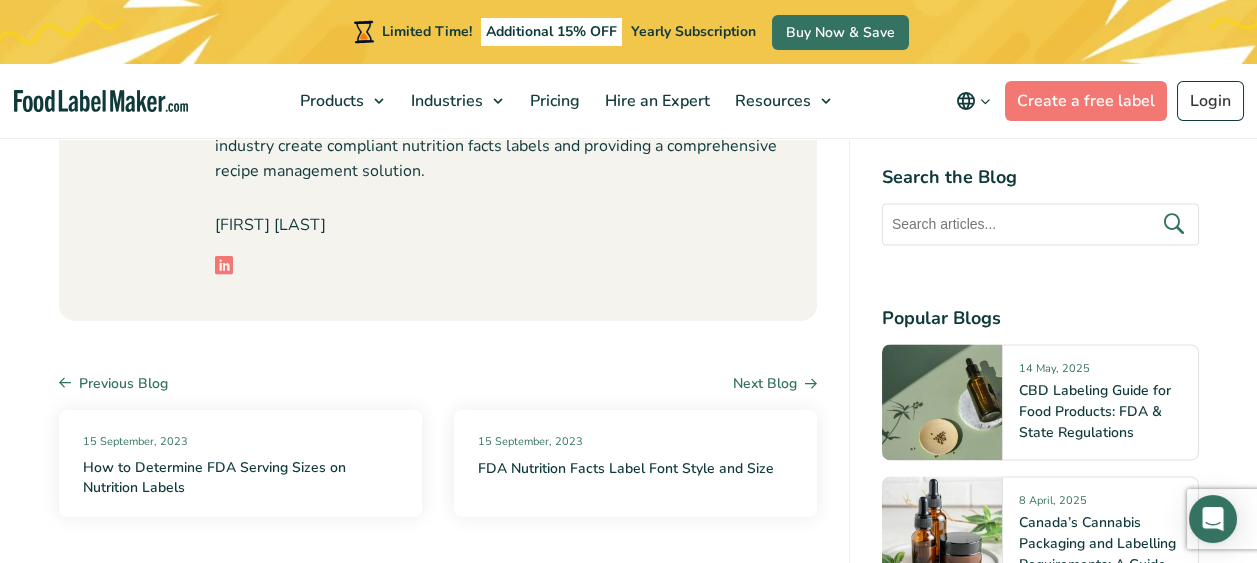 scroll, scrollTop: 11170, scrollLeft: 0, axis: vertical 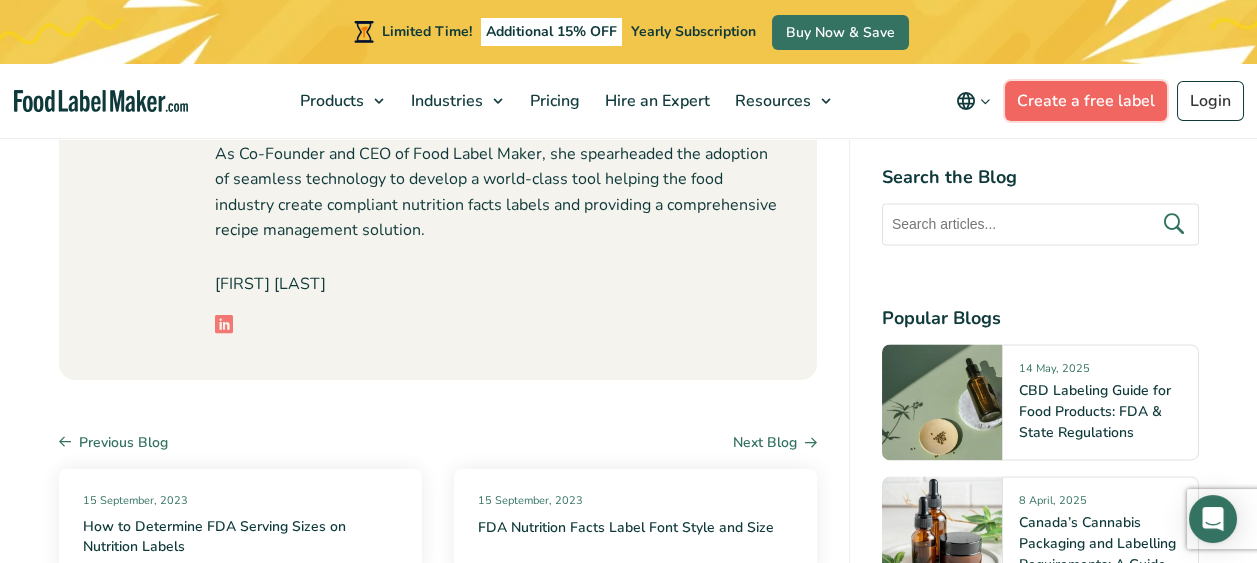 click on "Create a free label" at bounding box center (1086, 101) 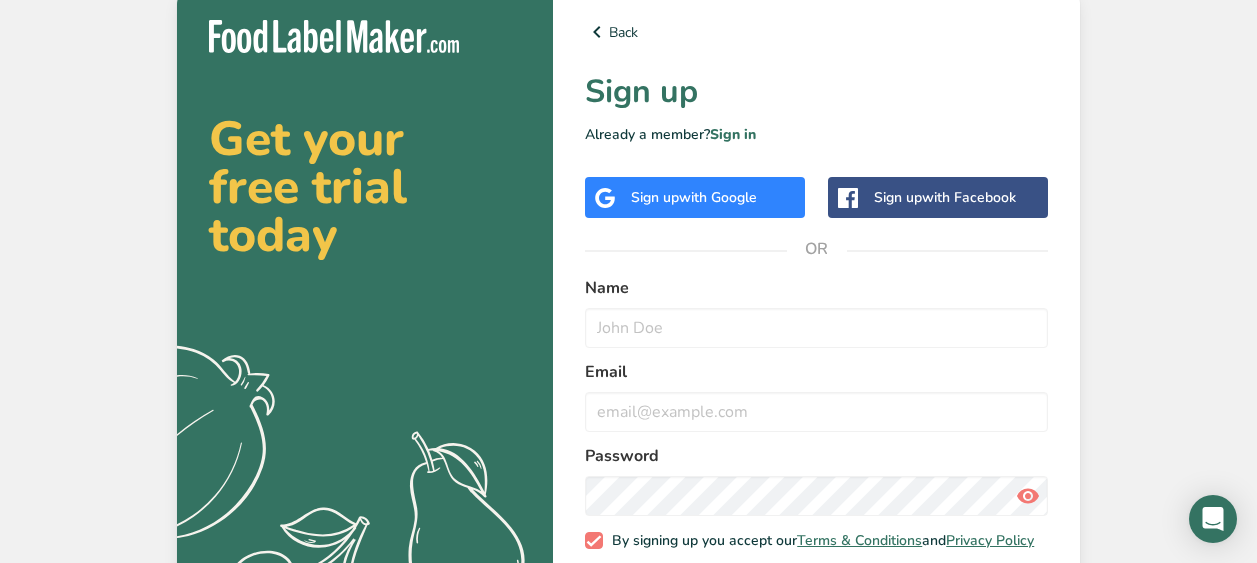 scroll, scrollTop: 0, scrollLeft: 0, axis: both 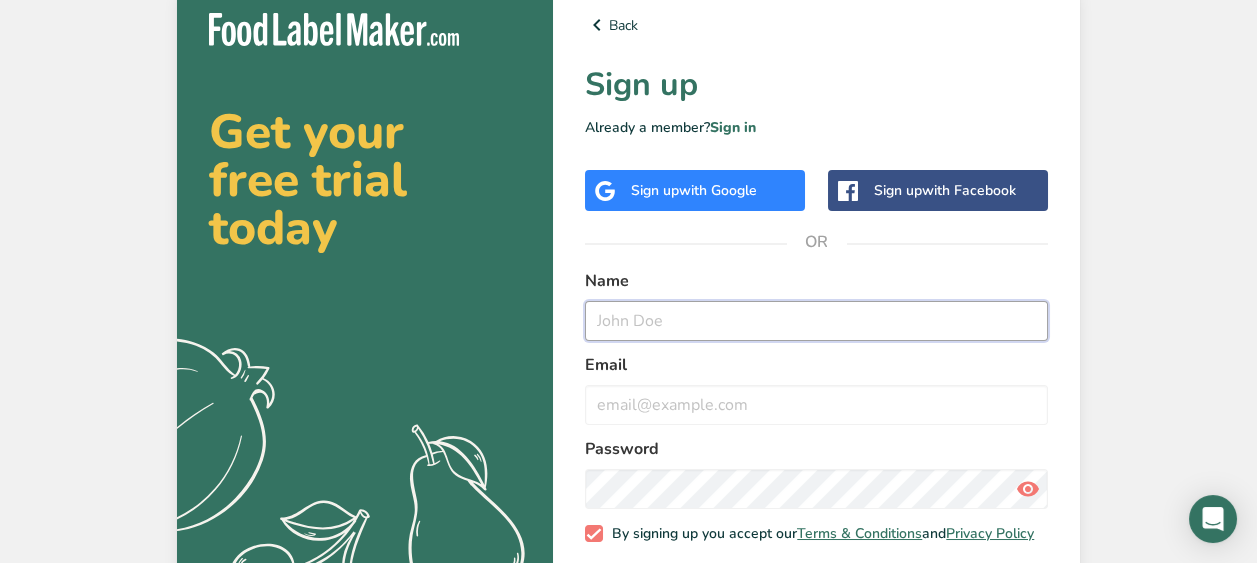 click at bounding box center [816, 321] 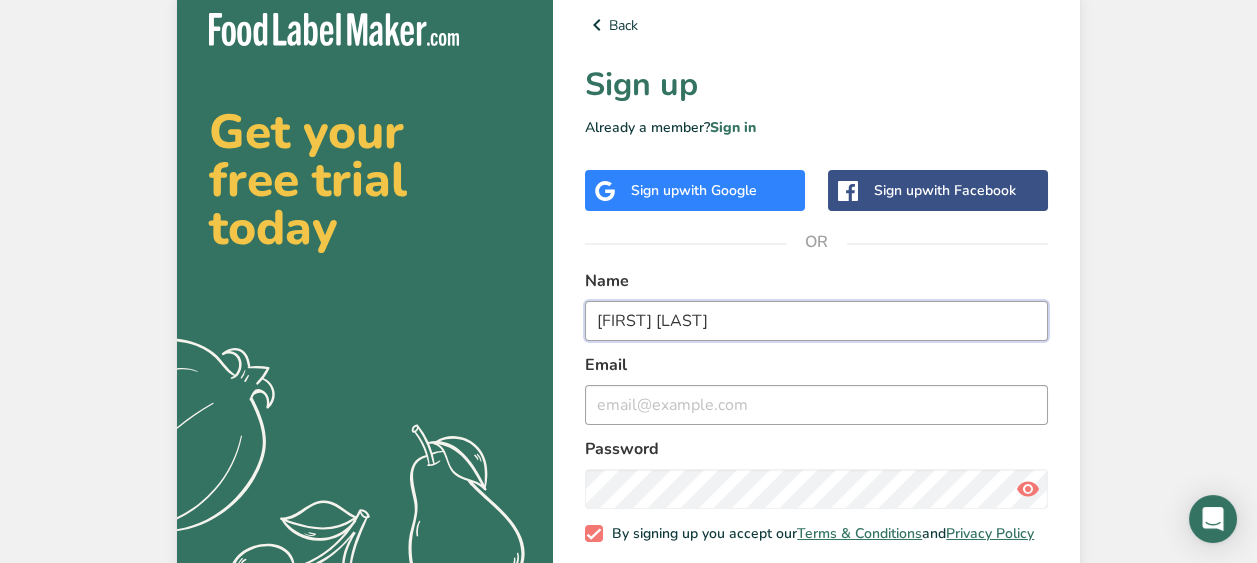 type on "Ray Di Martino" 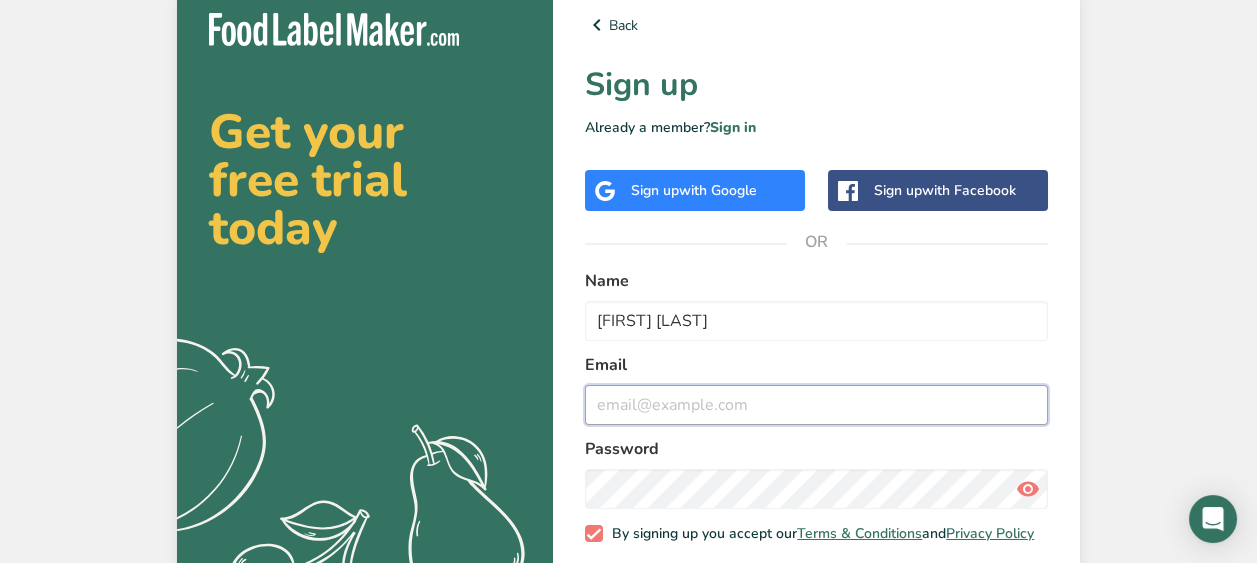 click at bounding box center [816, 405] 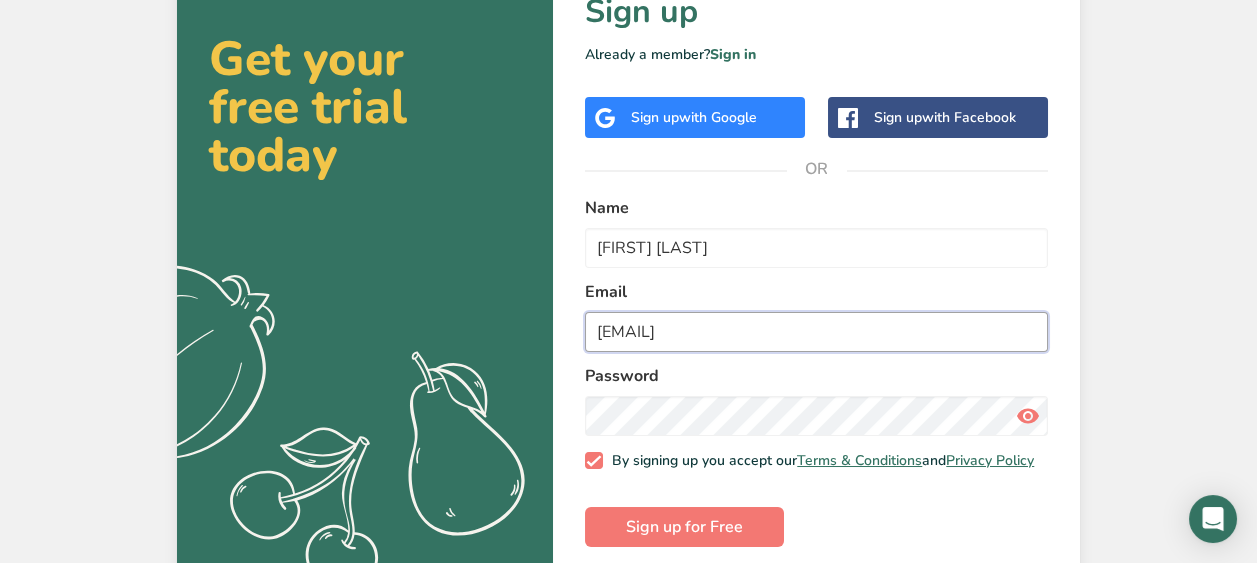 scroll, scrollTop: 107, scrollLeft: 0, axis: vertical 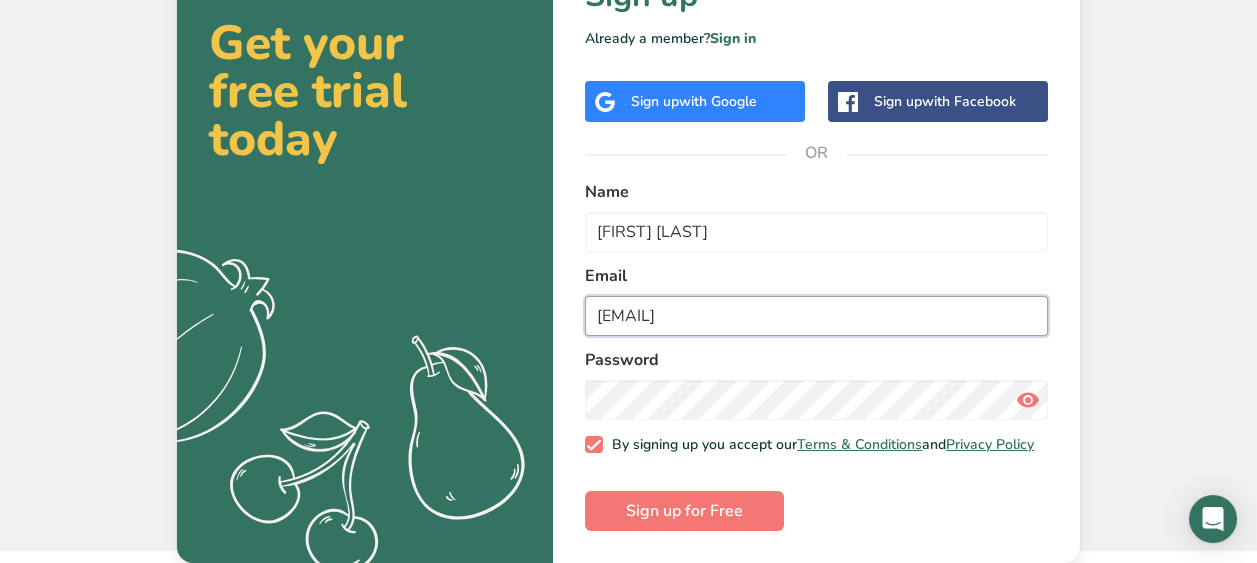 type on "ray@devondsd.com" 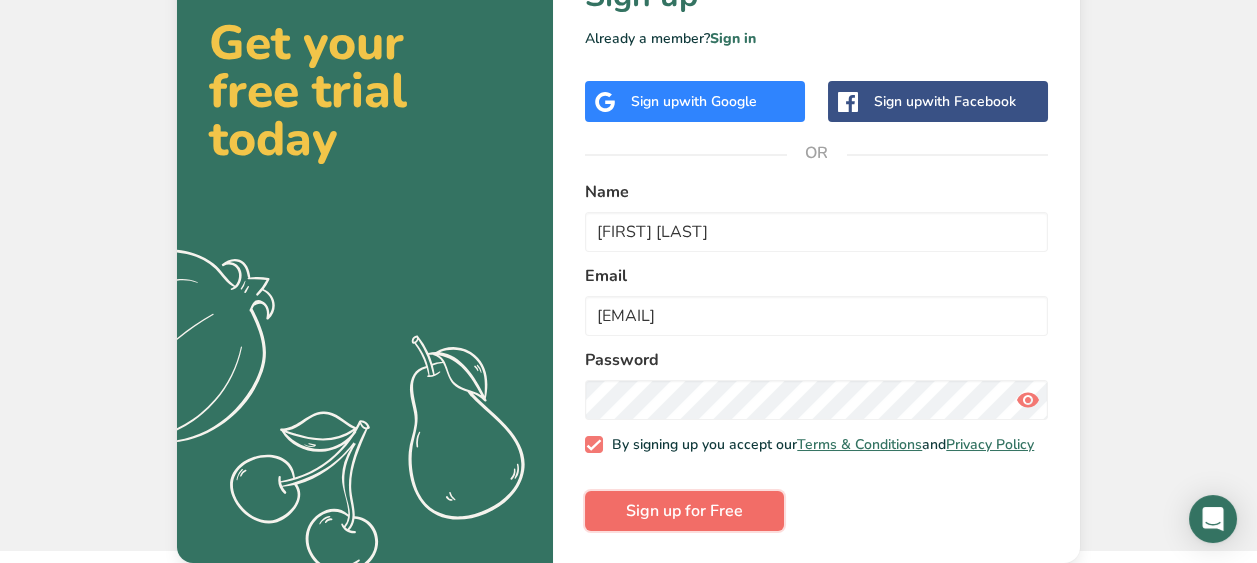 click on "Sign up for Free" at bounding box center [684, 511] 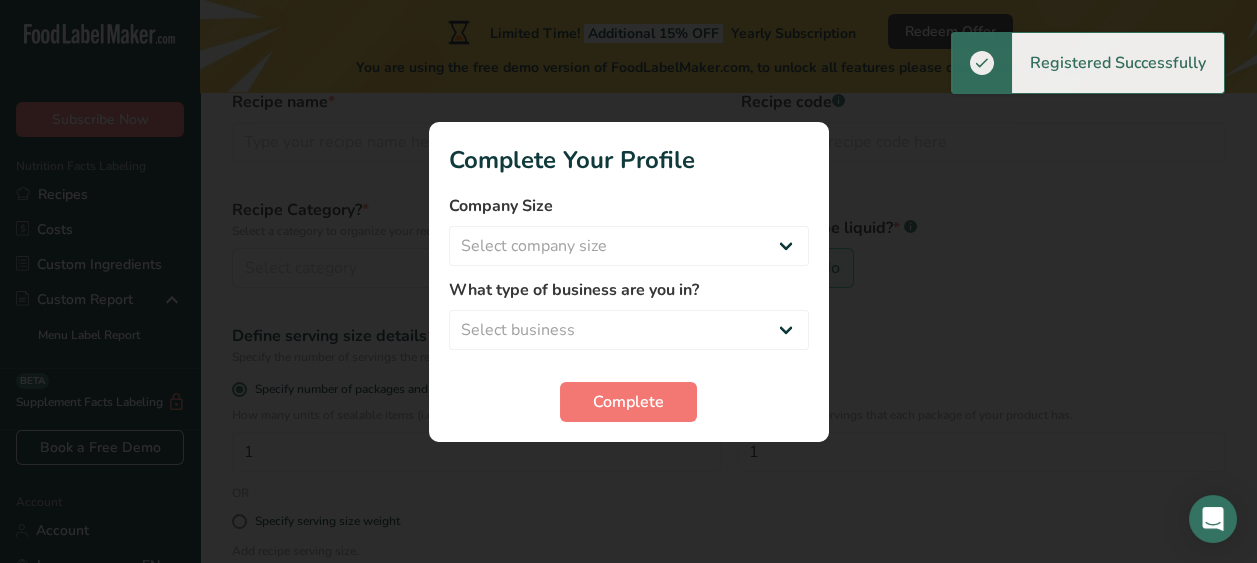 scroll, scrollTop: 0, scrollLeft: 0, axis: both 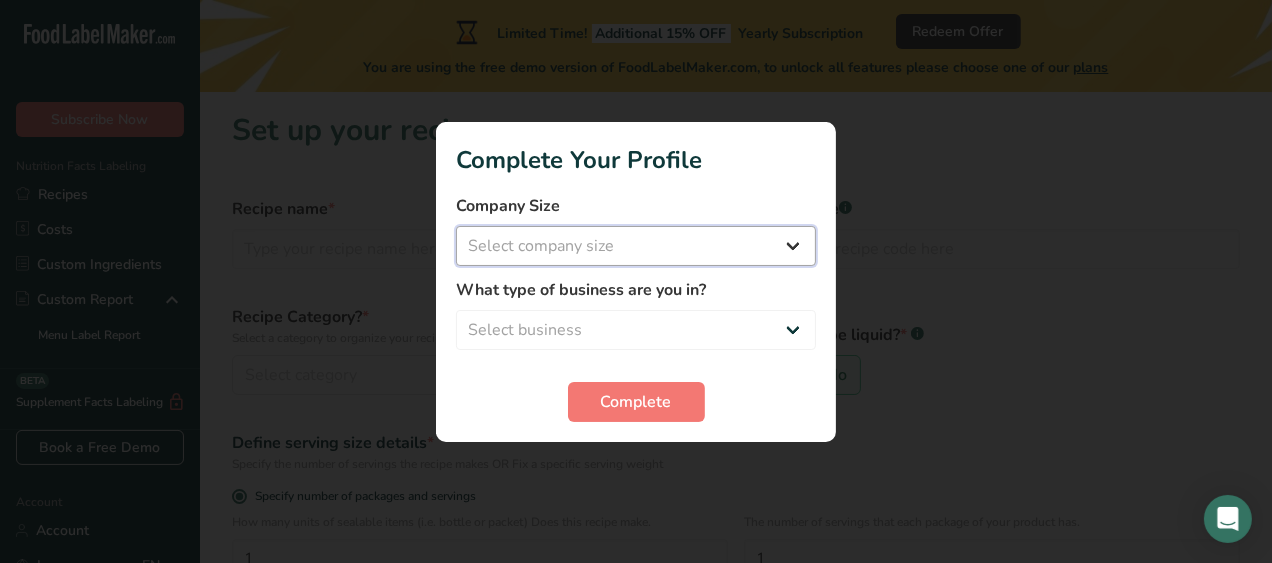 click on "Select company size
Fewer than 10 Employees
10 to 50 Employees
51 to 500 Employees
Over 500 Employees" at bounding box center [636, 246] 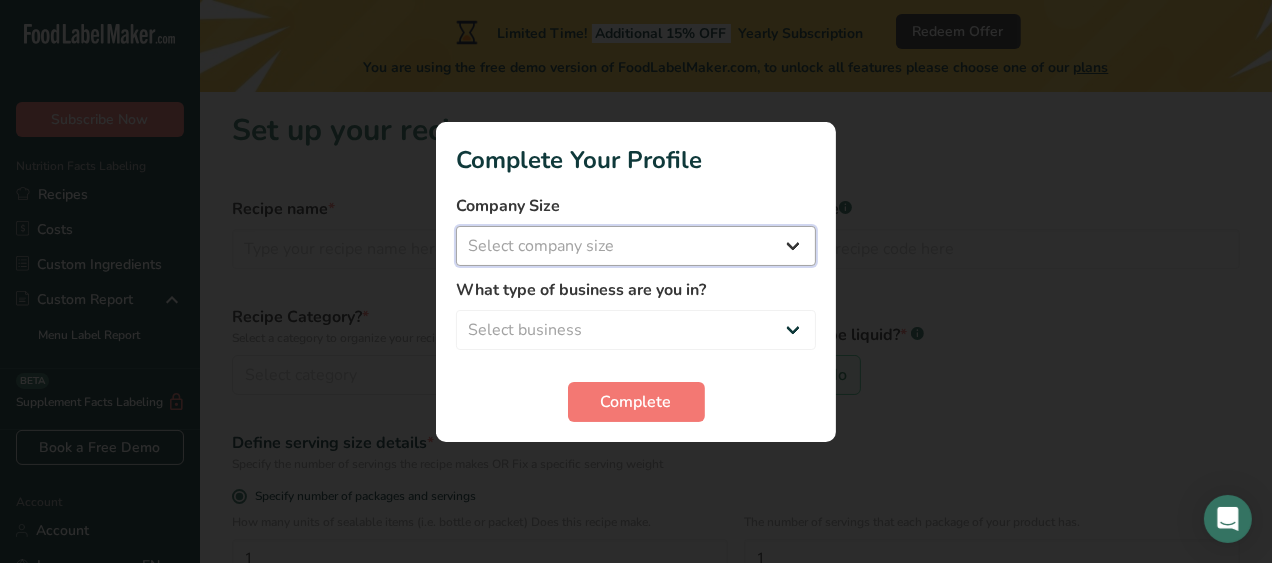select on "1" 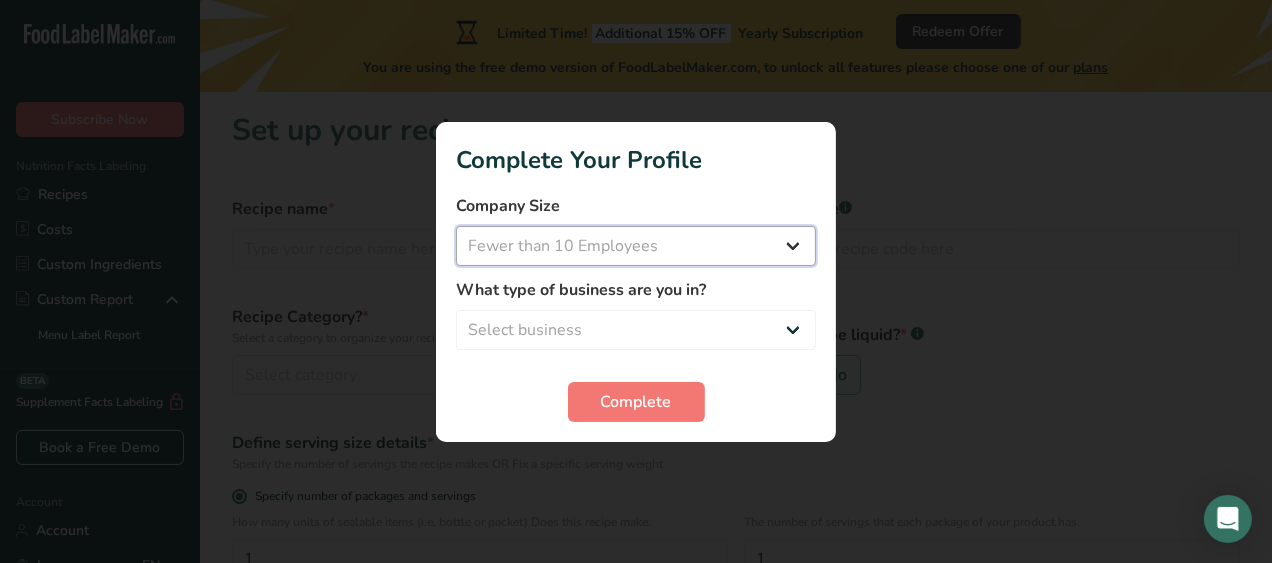 click on "Select company size
Fewer than 10 Employees
10 to 50 Employees
51 to 500 Employees
Over 500 Employees" at bounding box center (636, 246) 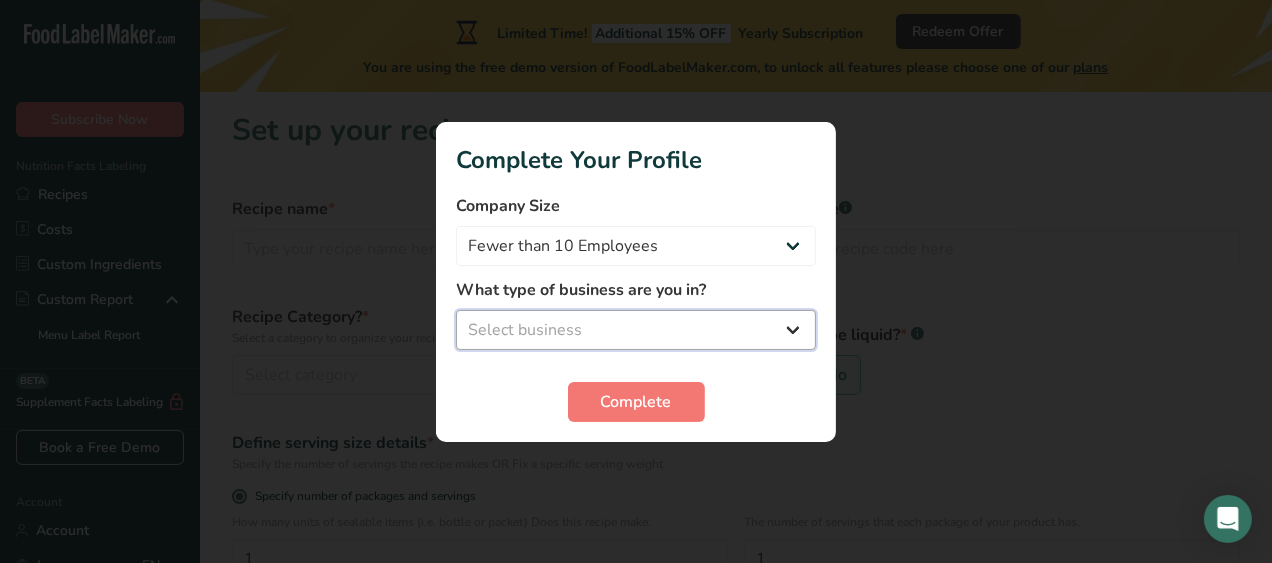 click on "Select business
Packaged Food Manufacturer
Restaurant & Cafe
Bakery
Meal Plans & Catering Company
Nutritionist
Food Blogger
Personal Trainer
Other" at bounding box center [636, 330] 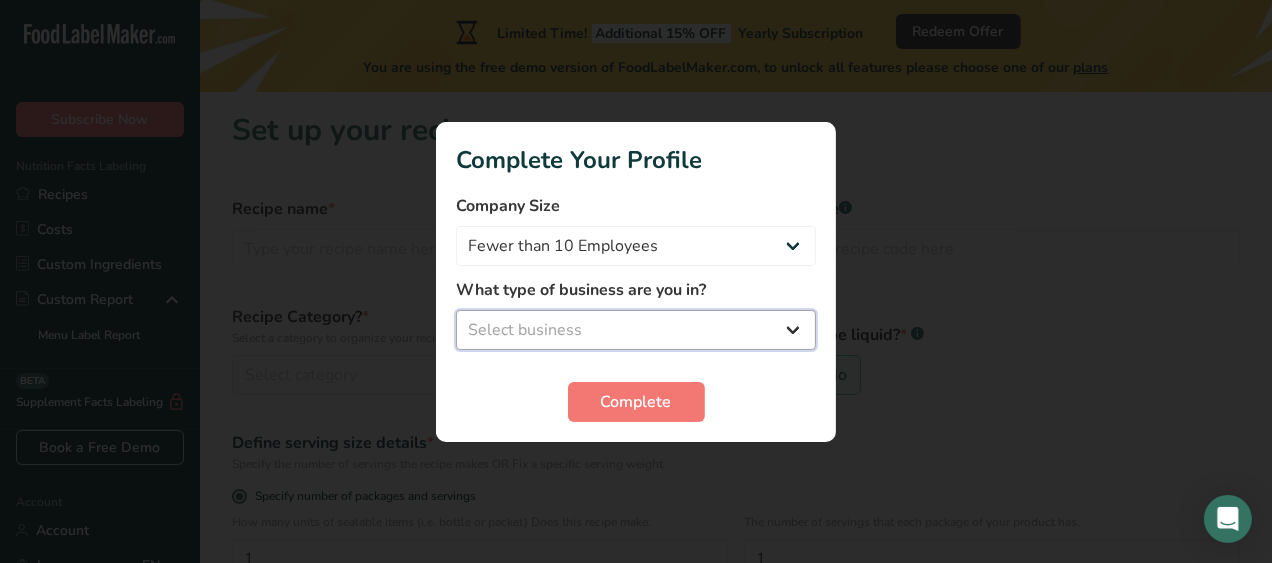 select on "1" 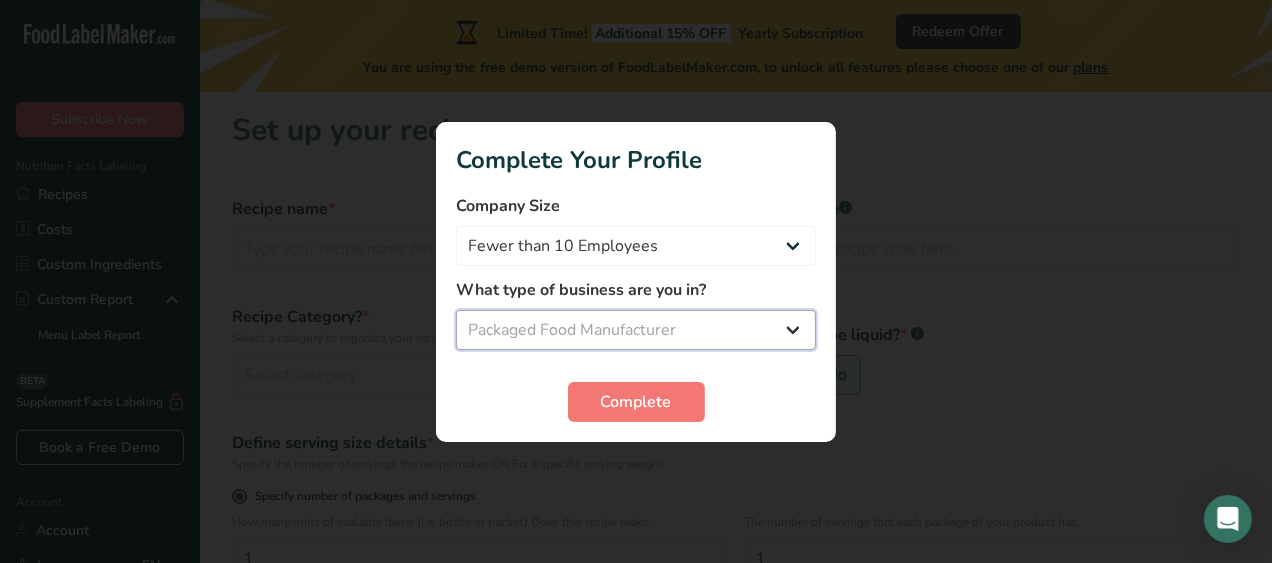 click on "Select business
Packaged Food Manufacturer
Restaurant & Cafe
Bakery
Meal Plans & Catering Company
Nutritionist
Food Blogger
Personal Trainer
Other" at bounding box center (636, 330) 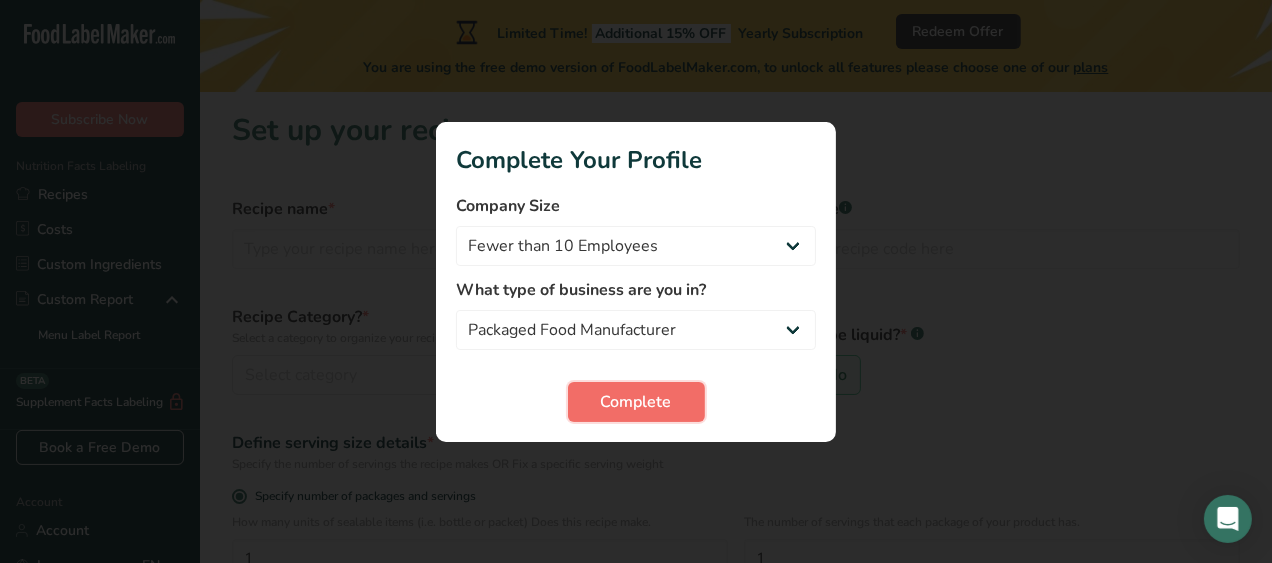 click on "Complete" at bounding box center (636, 402) 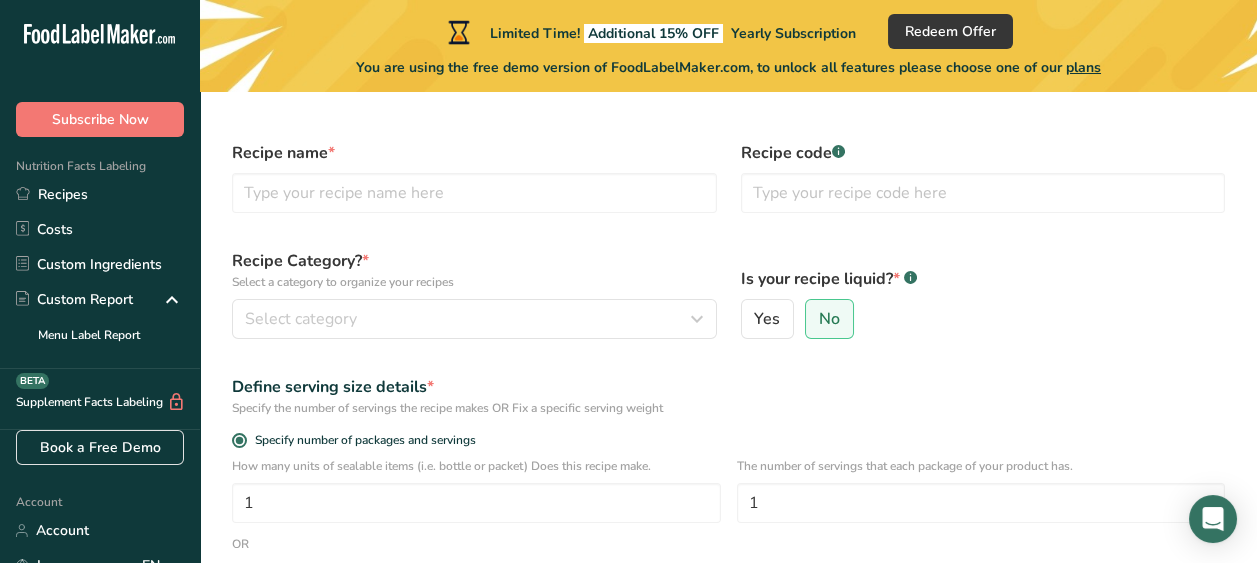 scroll, scrollTop: 0, scrollLeft: 0, axis: both 